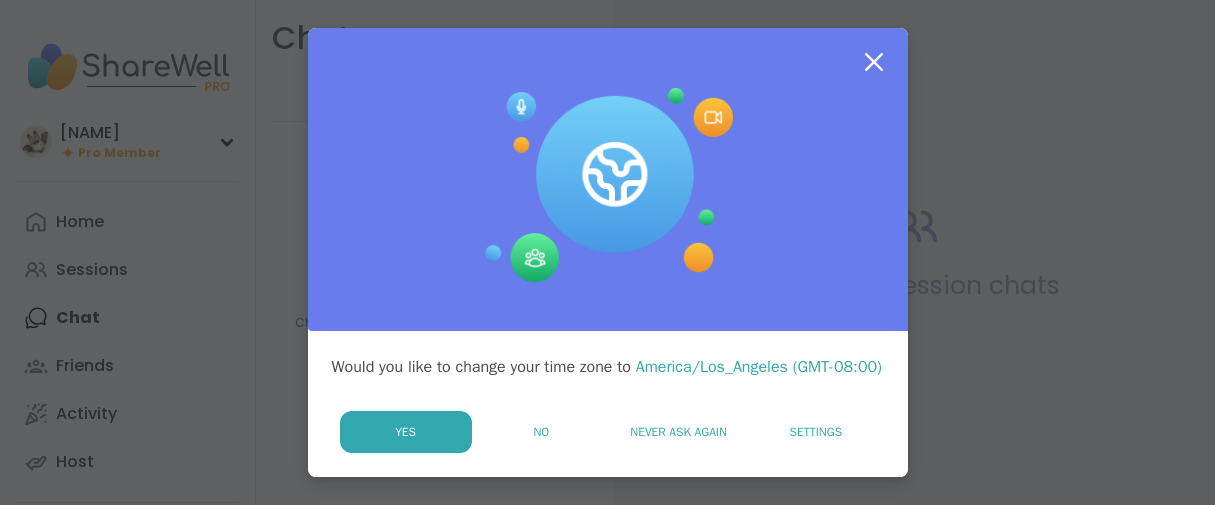 scroll, scrollTop: 0, scrollLeft: 0, axis: both 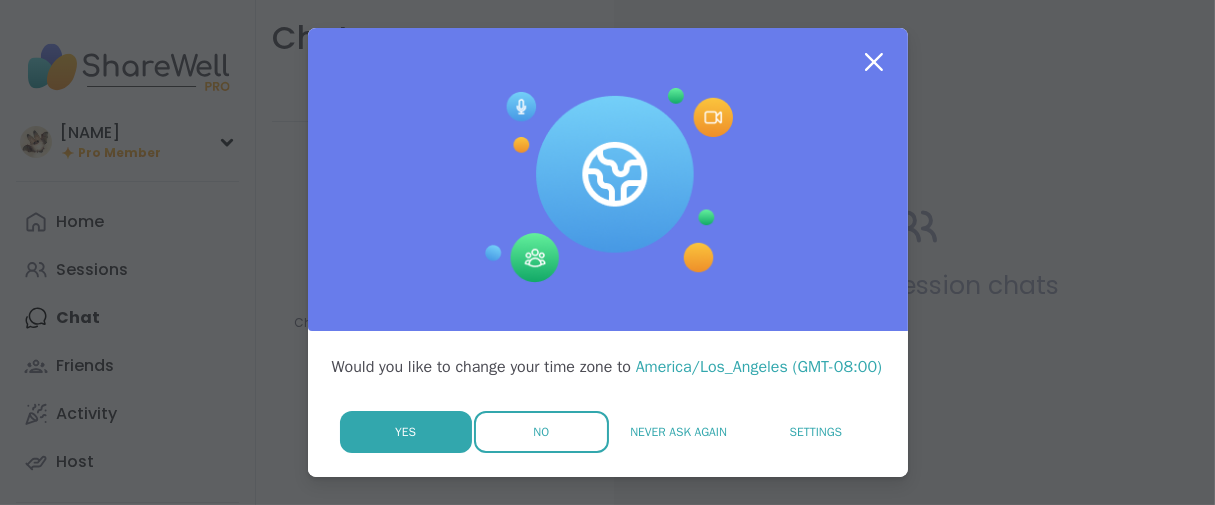 click on "No" at bounding box center (541, 432) 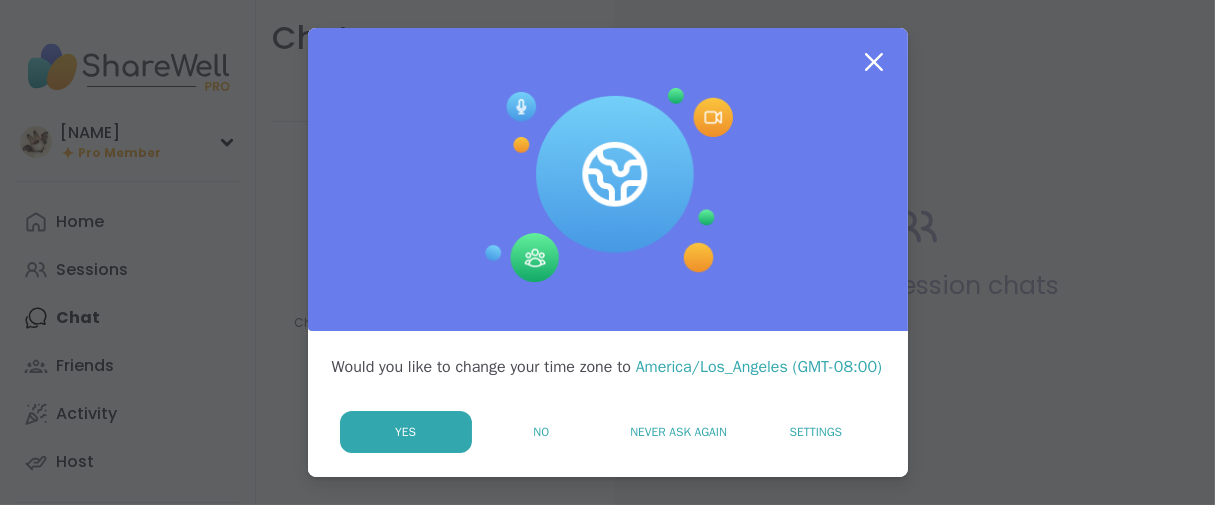 scroll, scrollTop: 0, scrollLeft: 0, axis: both 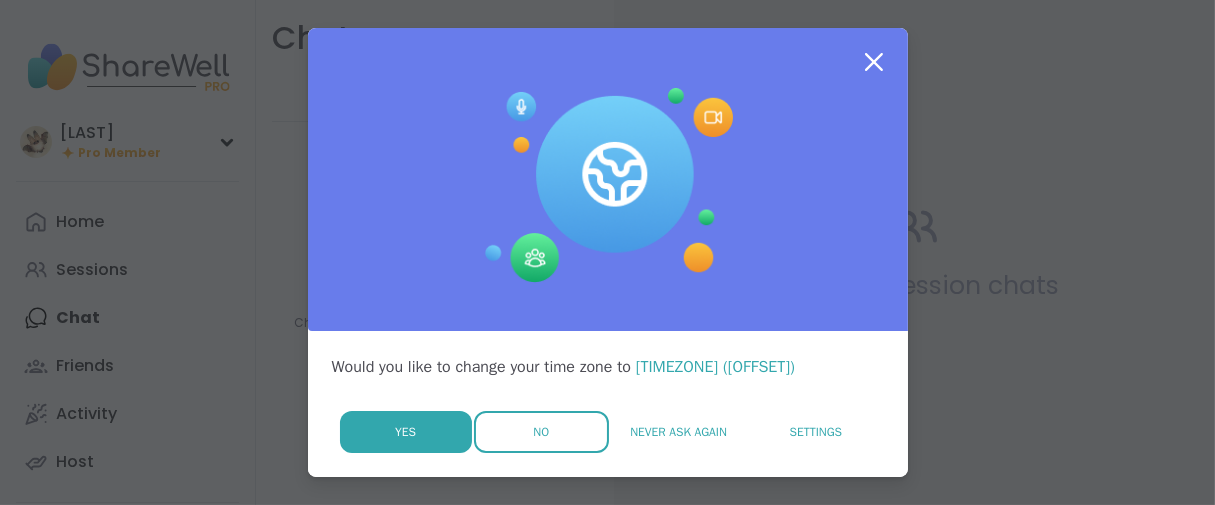 click on "No" at bounding box center [541, 432] 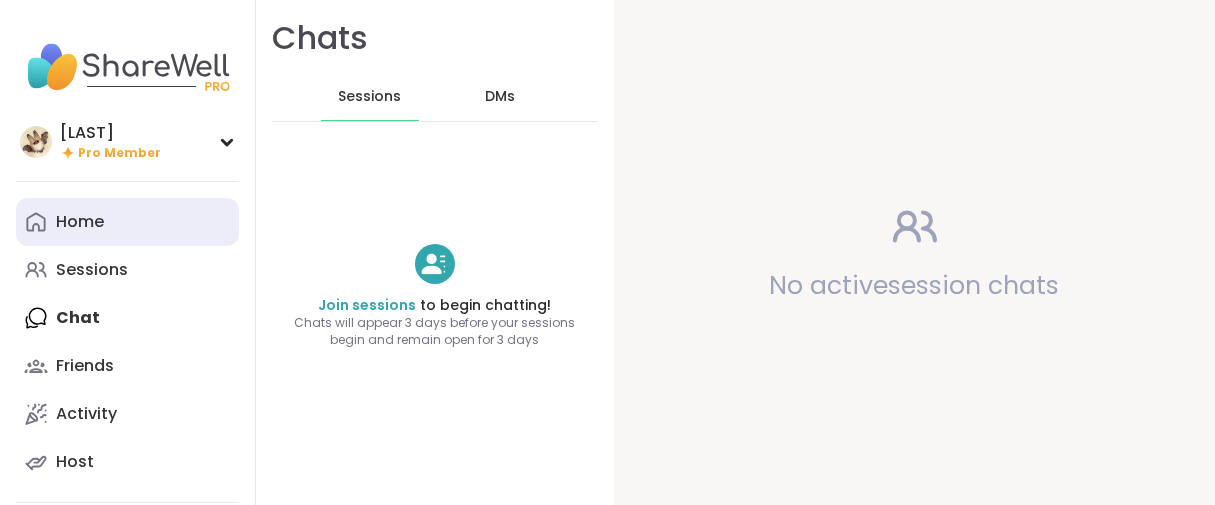 scroll, scrollTop: 0, scrollLeft: 0, axis: both 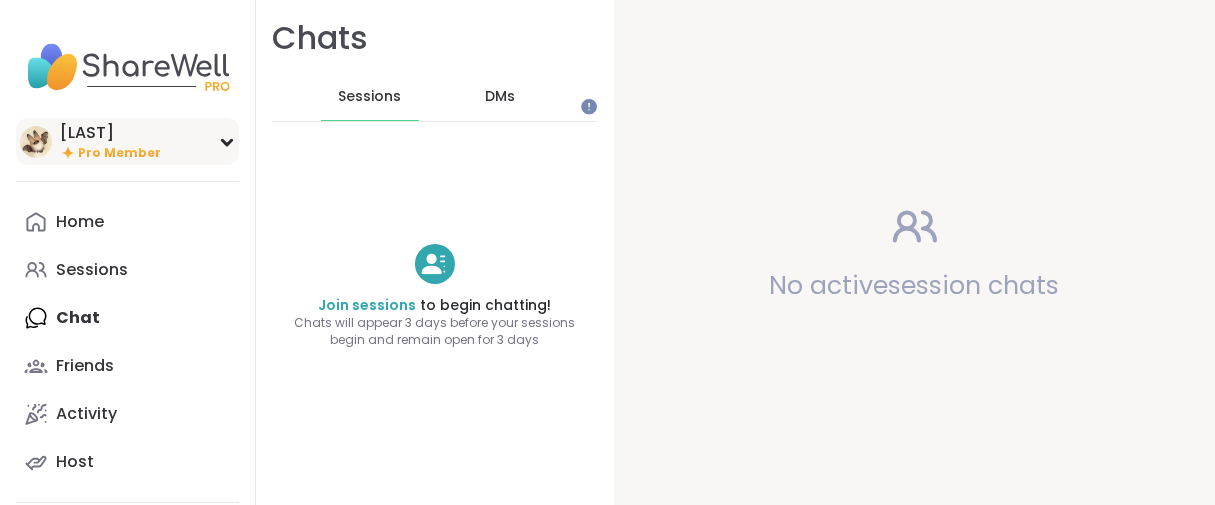 drag, startPoint x: 104, startPoint y: 156, endPoint x: 107, endPoint y: 186, distance: 30.149628 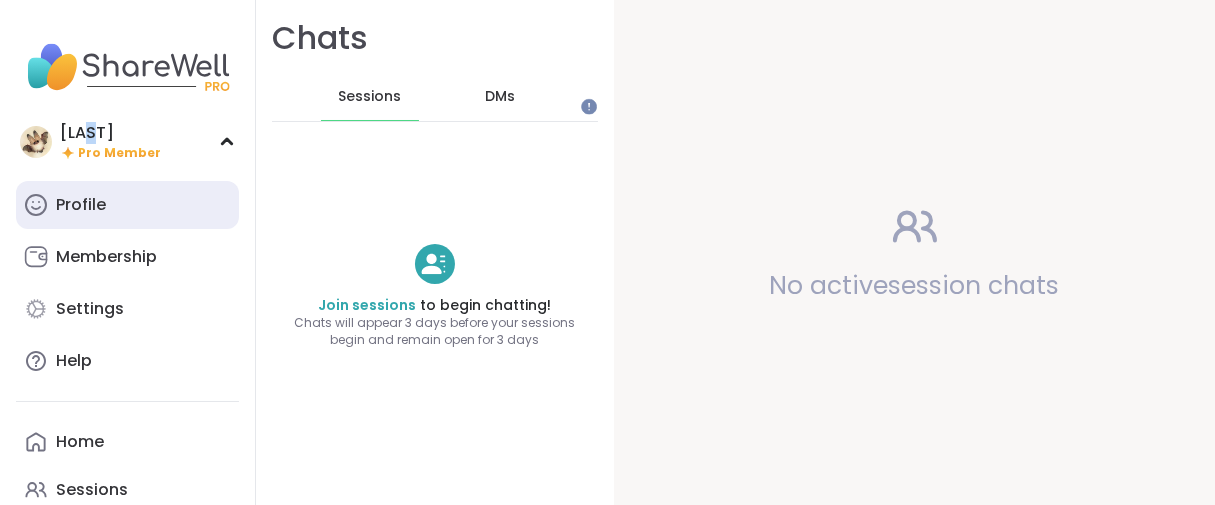 click on "Profile" at bounding box center (127, 205) 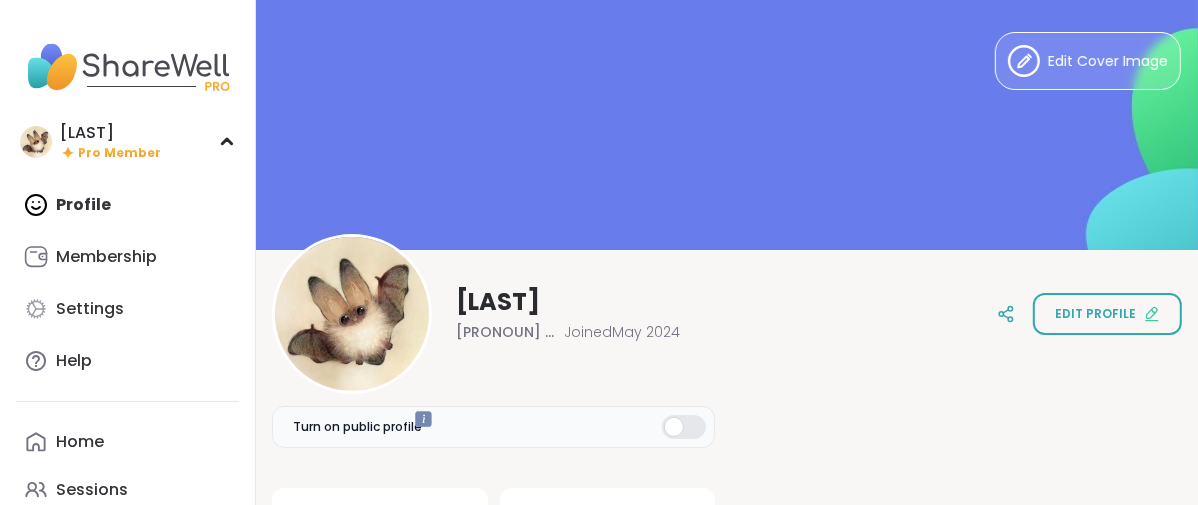 scroll, scrollTop: 0, scrollLeft: 0, axis: both 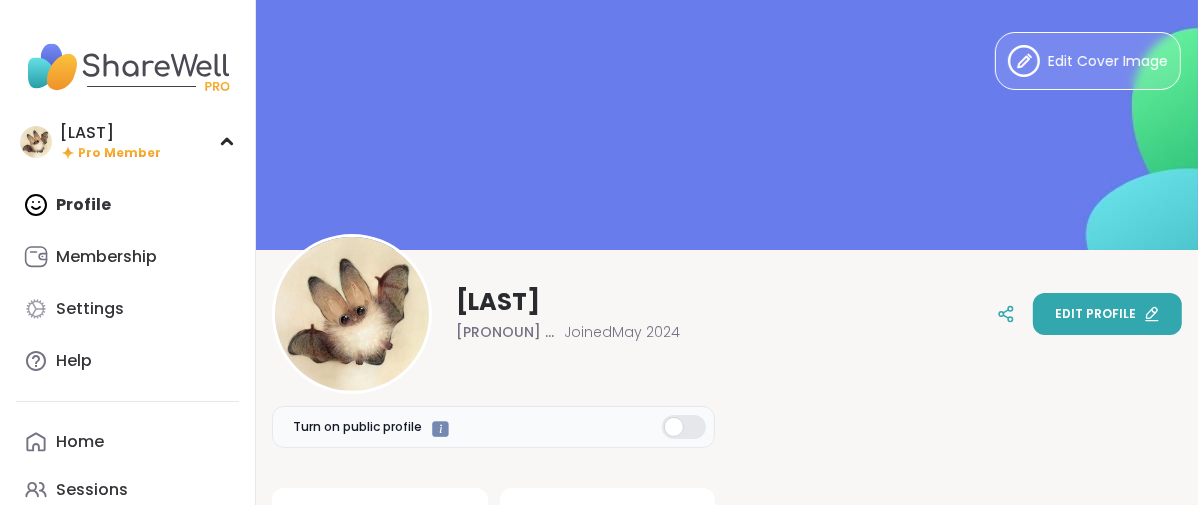 click on "Edit profile" at bounding box center (1095, 314) 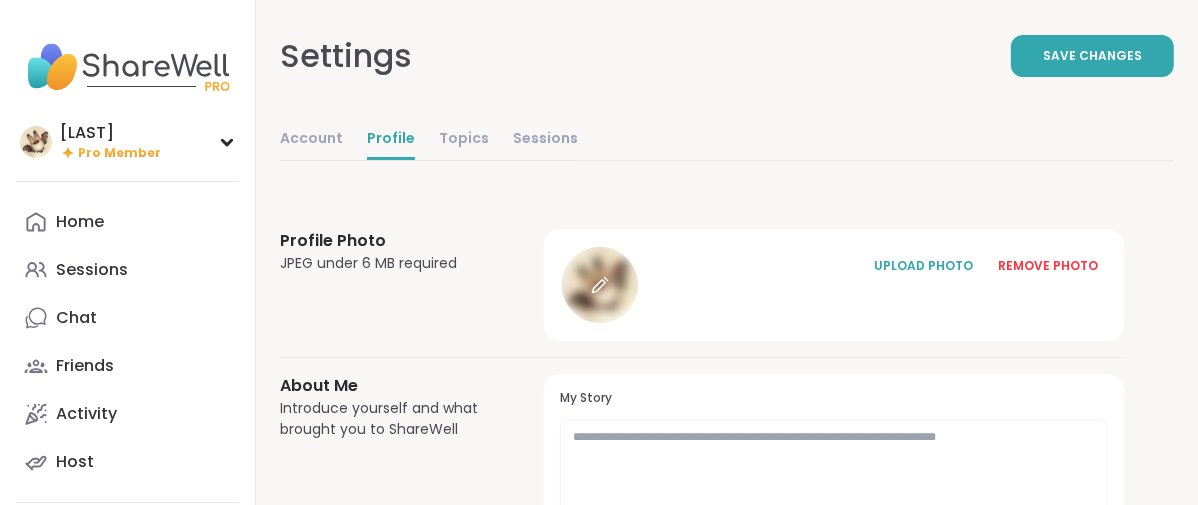 click 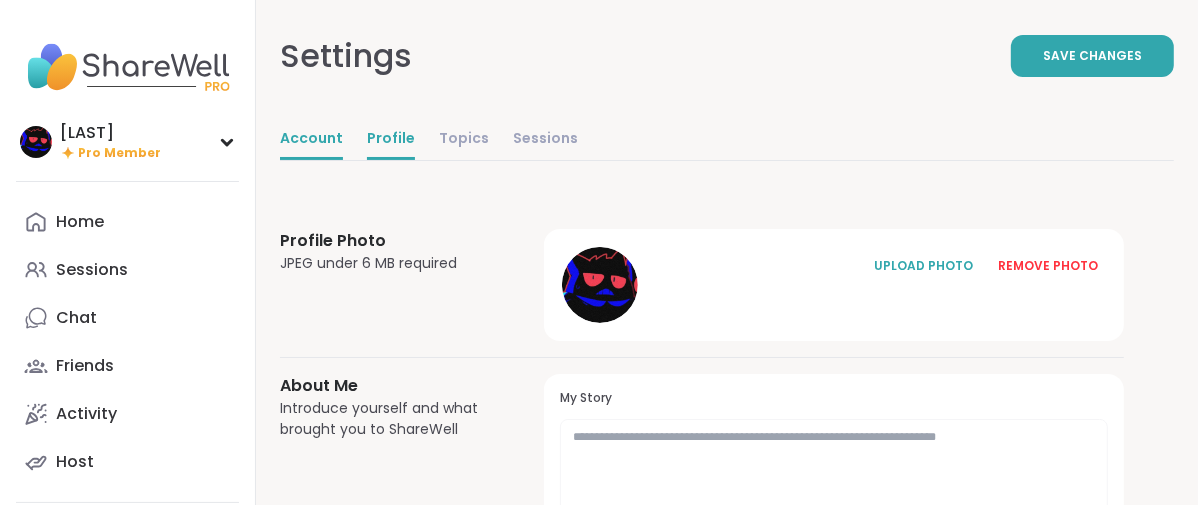 click on "Account" at bounding box center (311, 140) 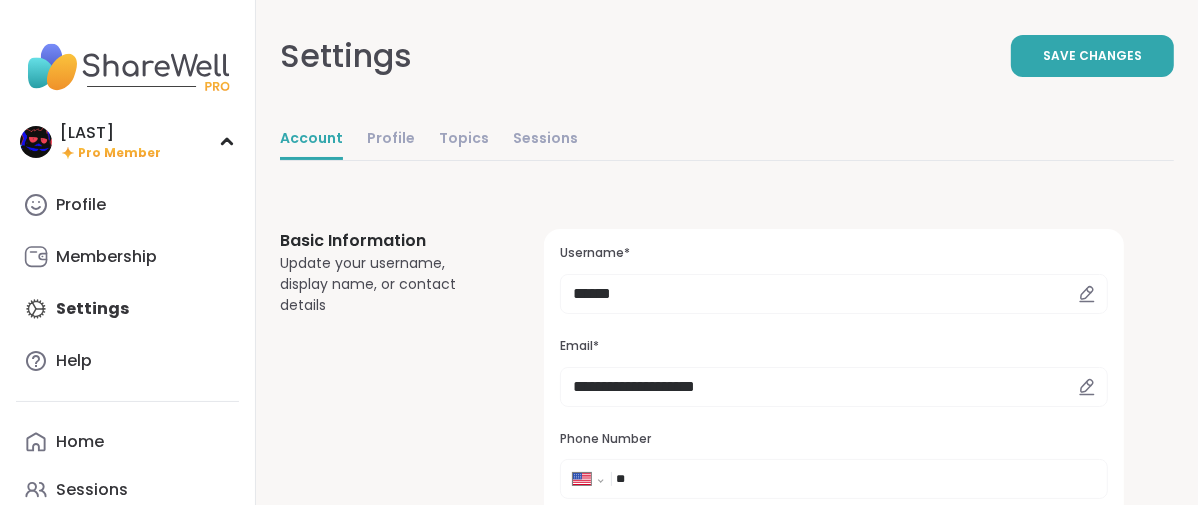 scroll, scrollTop: 0, scrollLeft: 0, axis: both 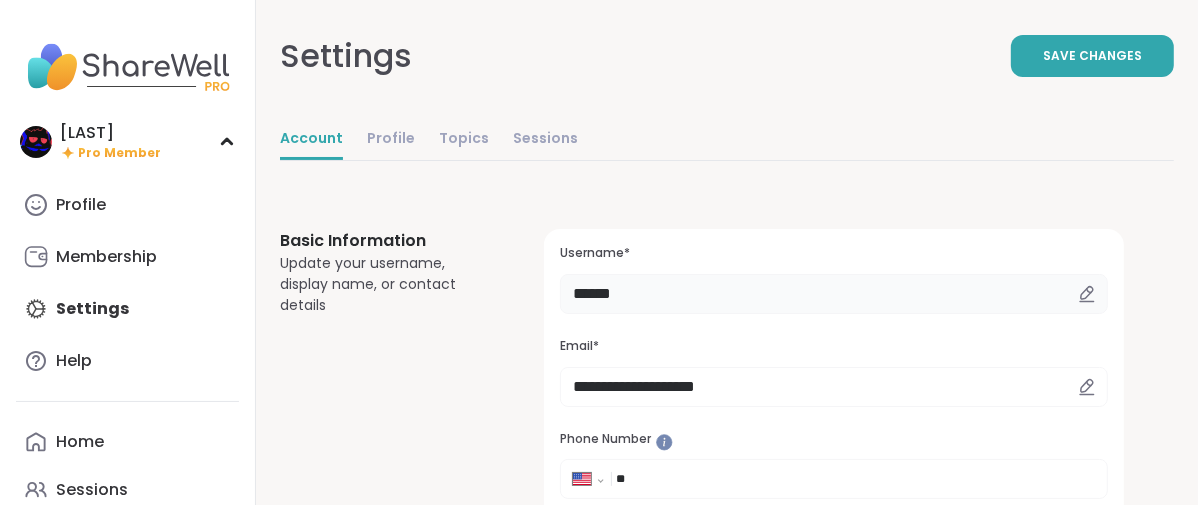 click on "******" at bounding box center (834, 294) 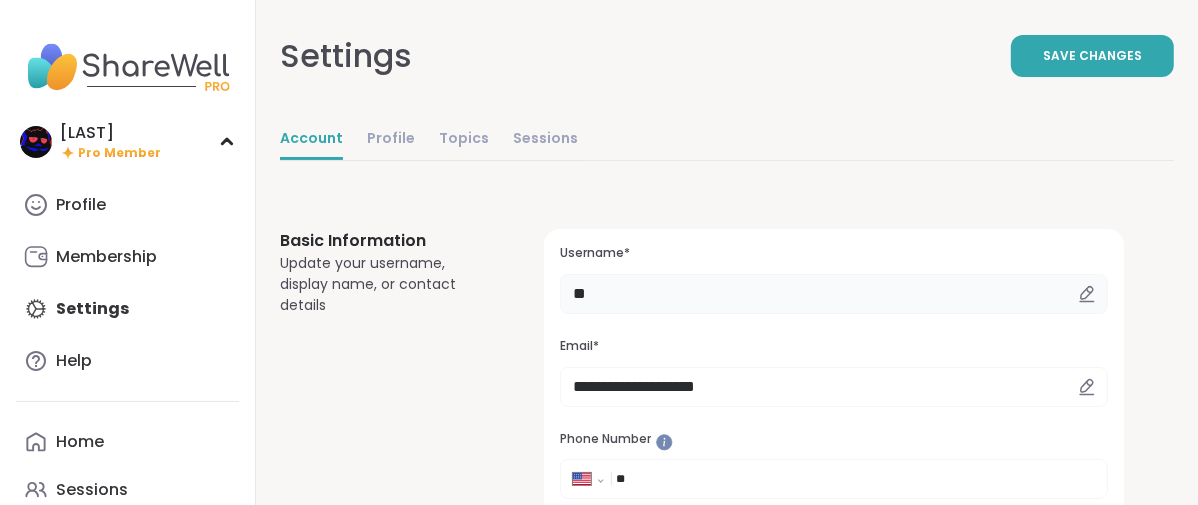 type on "*" 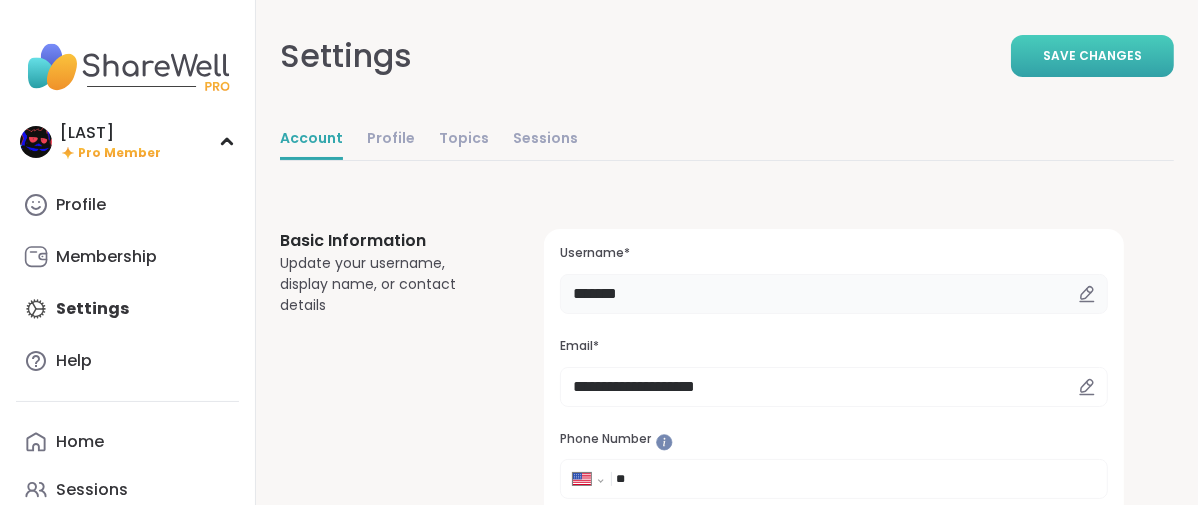 type on "*******" 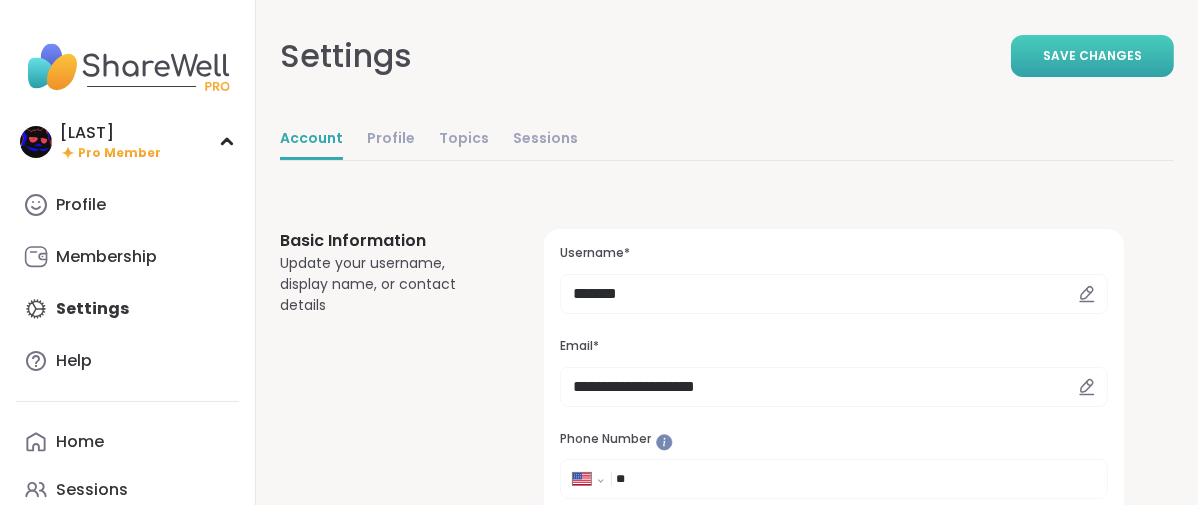 click on "Save Changes" at bounding box center [1092, 56] 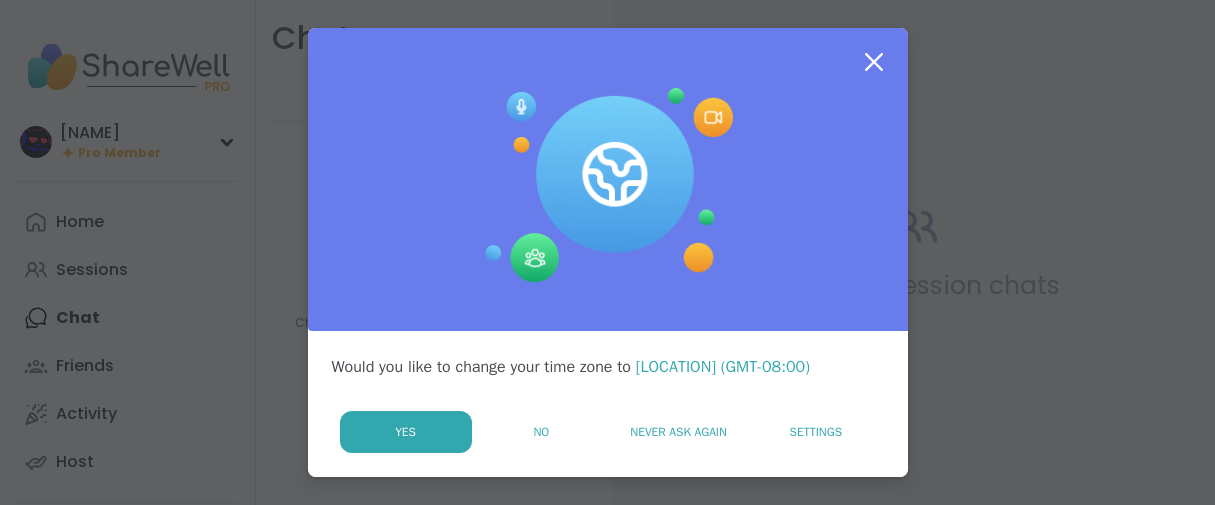 scroll, scrollTop: 0, scrollLeft: 0, axis: both 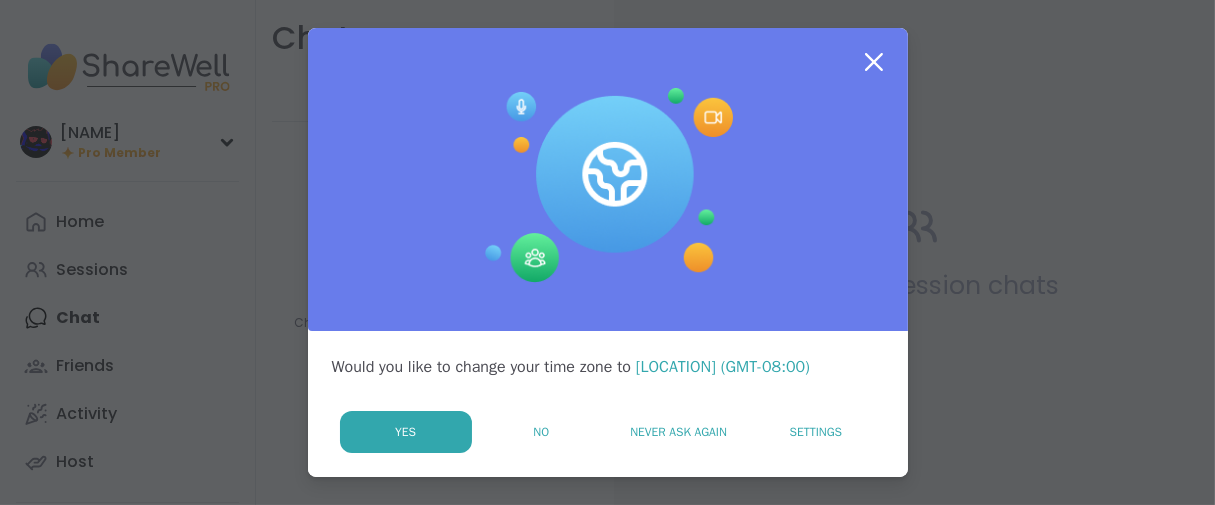 click on "Yes No Never Ask Again Settings" at bounding box center [612, 432] 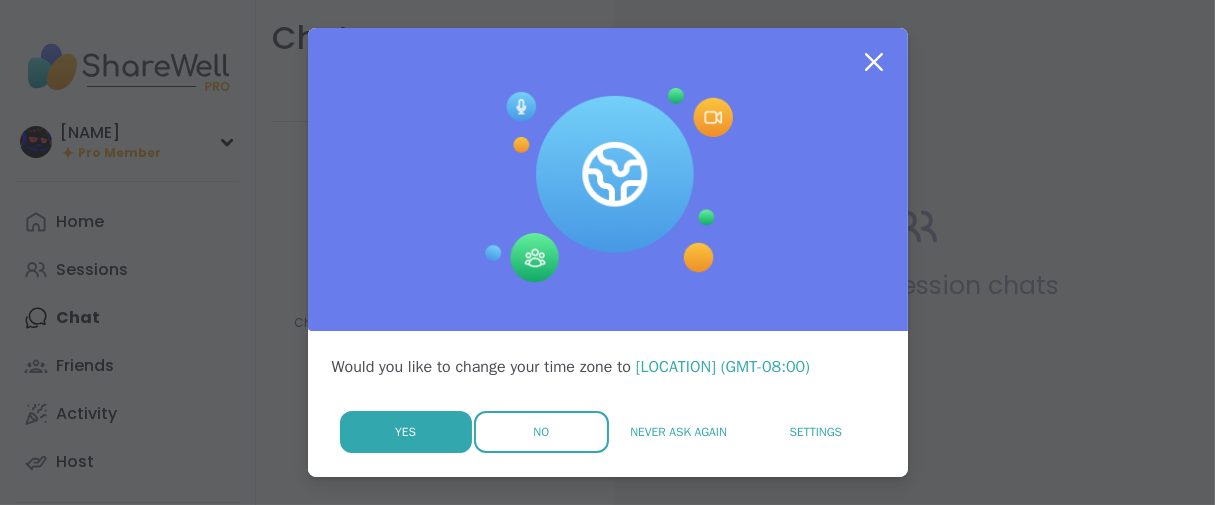 click on "No" at bounding box center [541, 432] 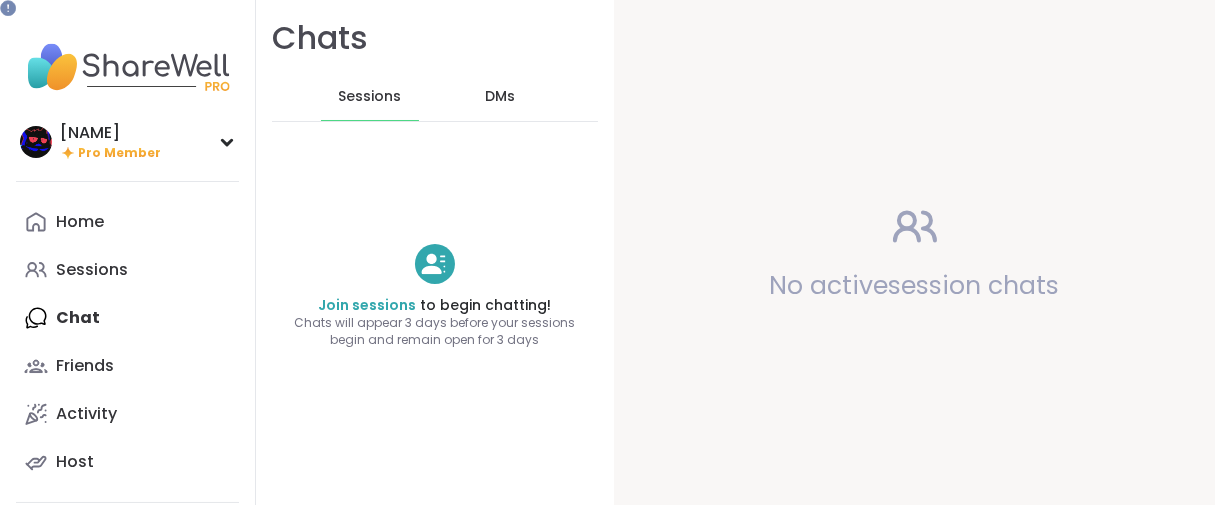 scroll, scrollTop: 0, scrollLeft: 0, axis: both 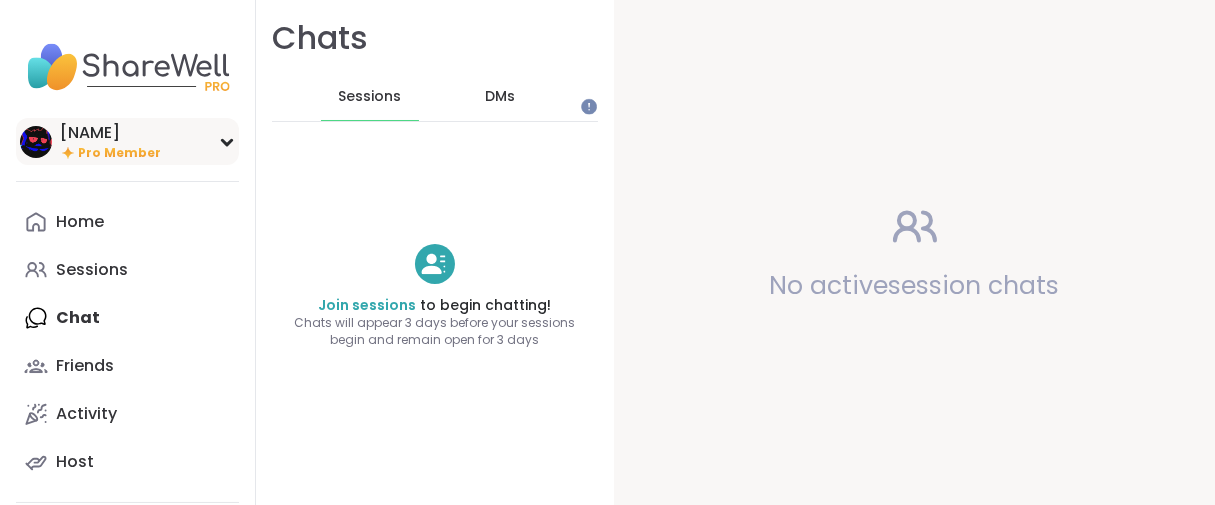 click on "Pro Member" at bounding box center (119, 153) 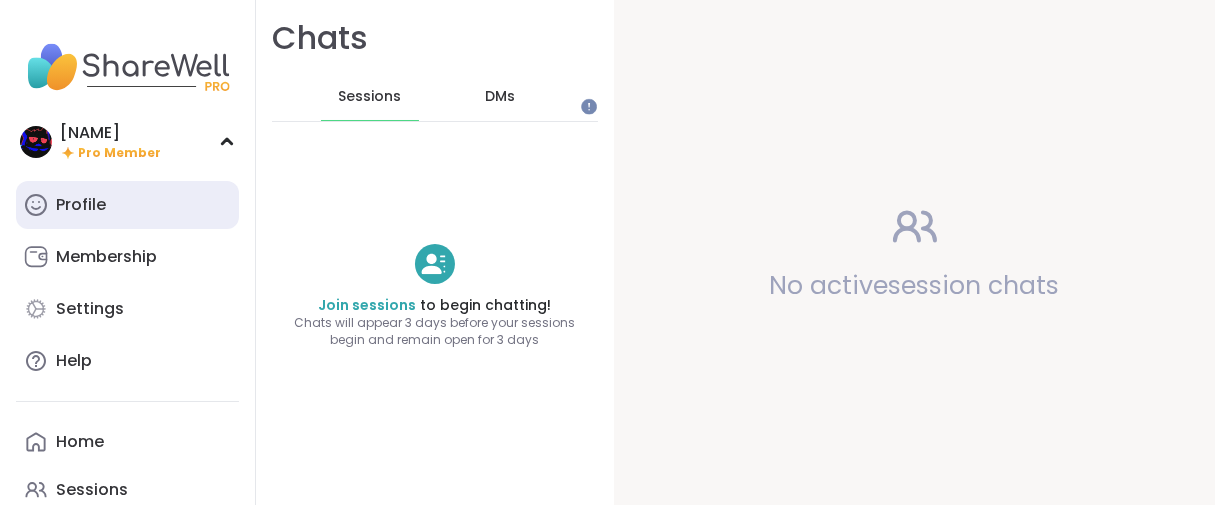 click on "Profile" at bounding box center [127, 205] 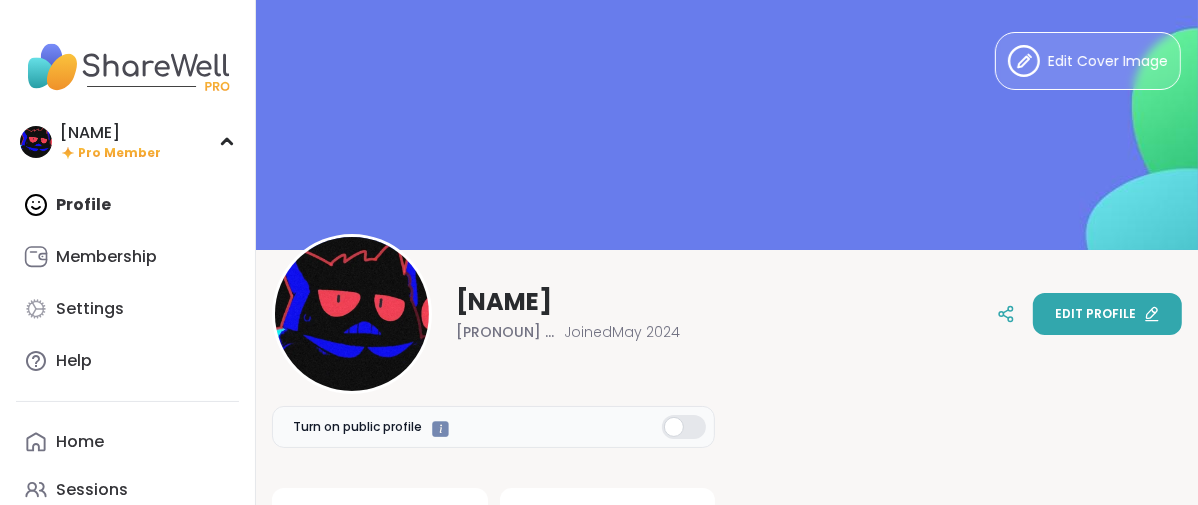 scroll, scrollTop: 0, scrollLeft: 0, axis: both 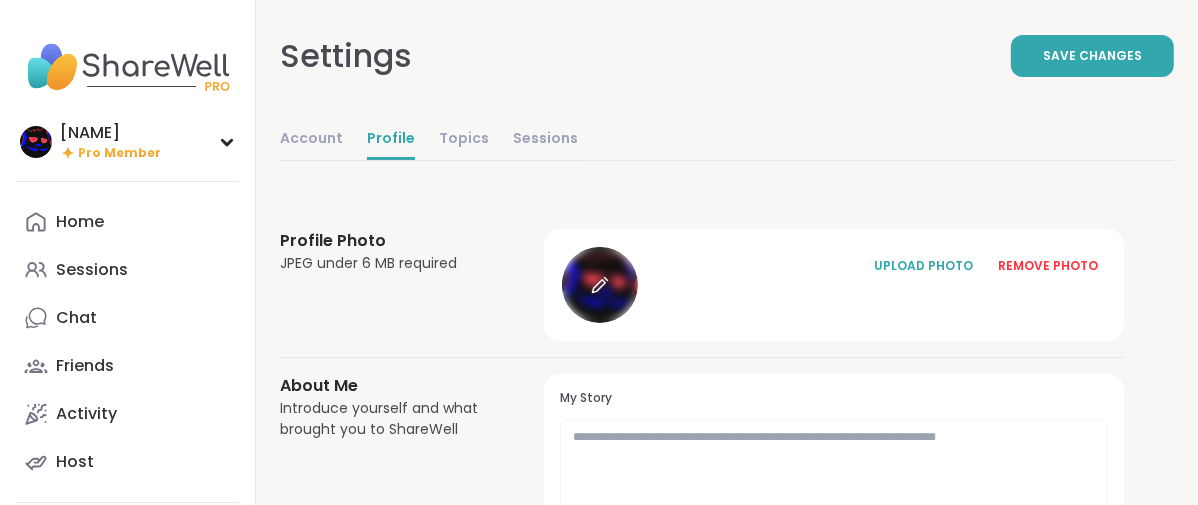 click 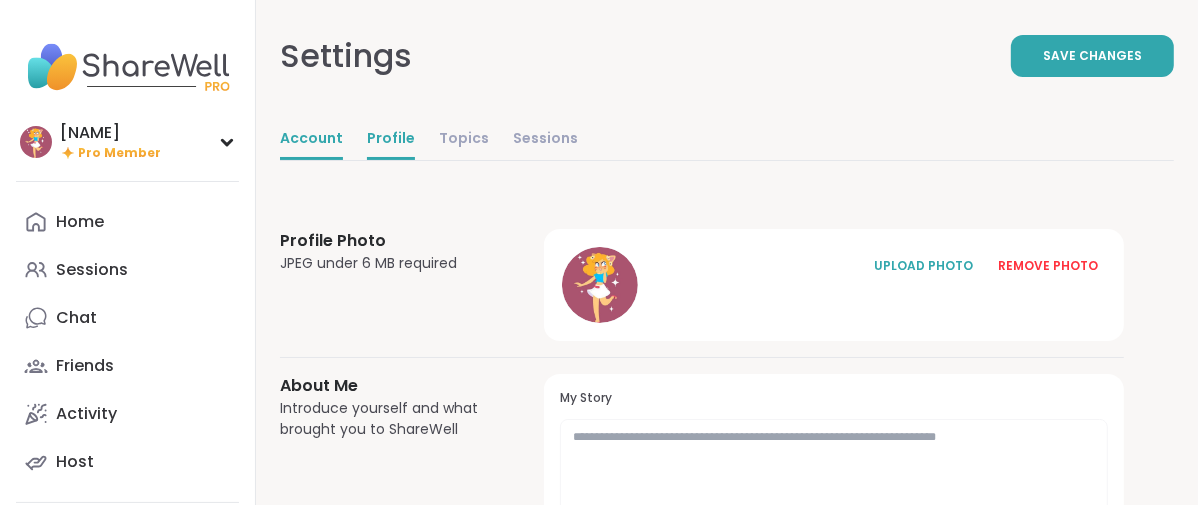 click on "Account" at bounding box center (311, 140) 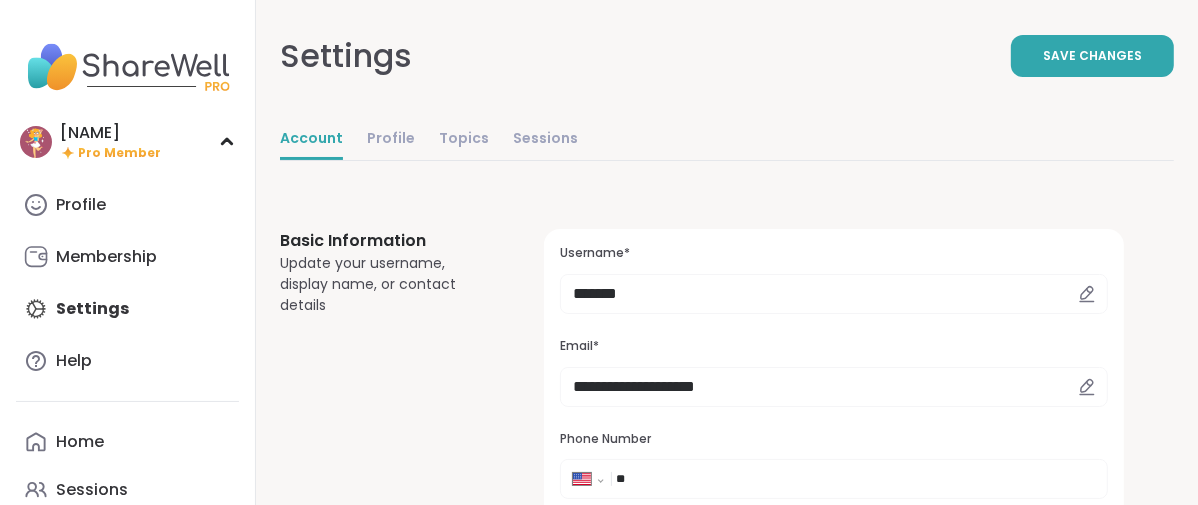 scroll, scrollTop: 0, scrollLeft: 0, axis: both 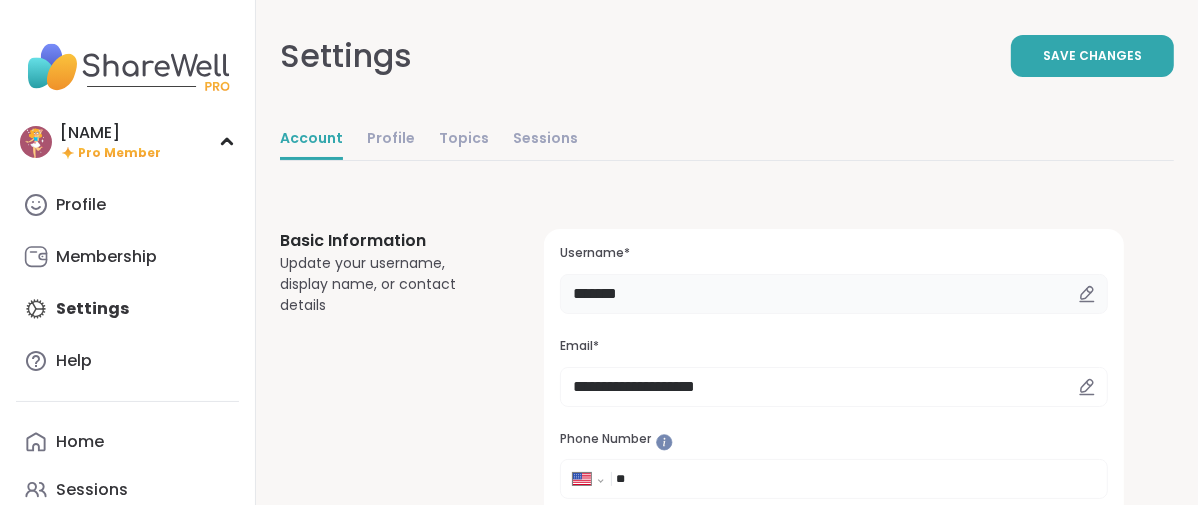 click on "*******" at bounding box center (834, 294) 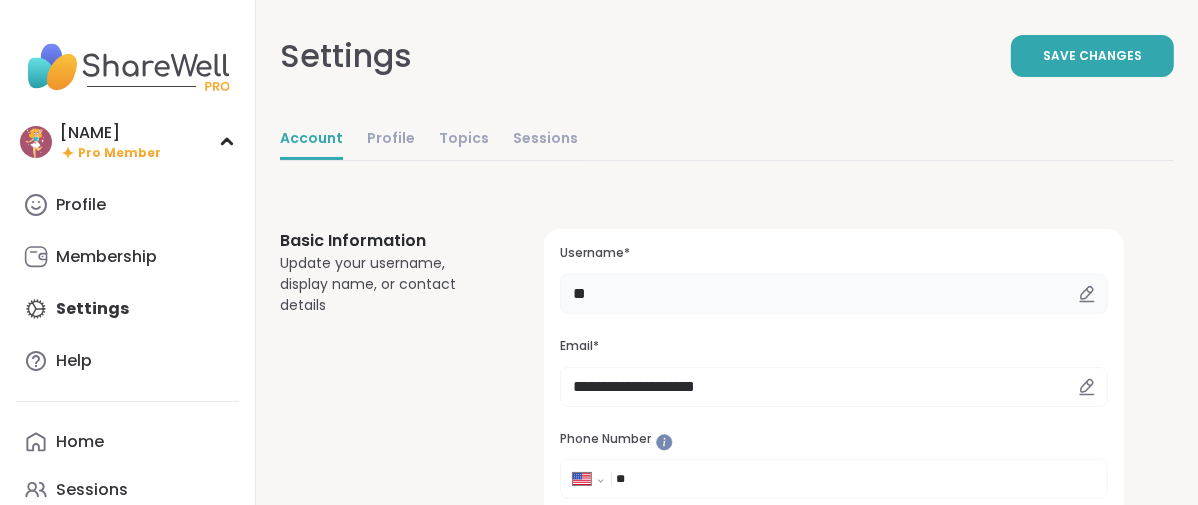 type on "*" 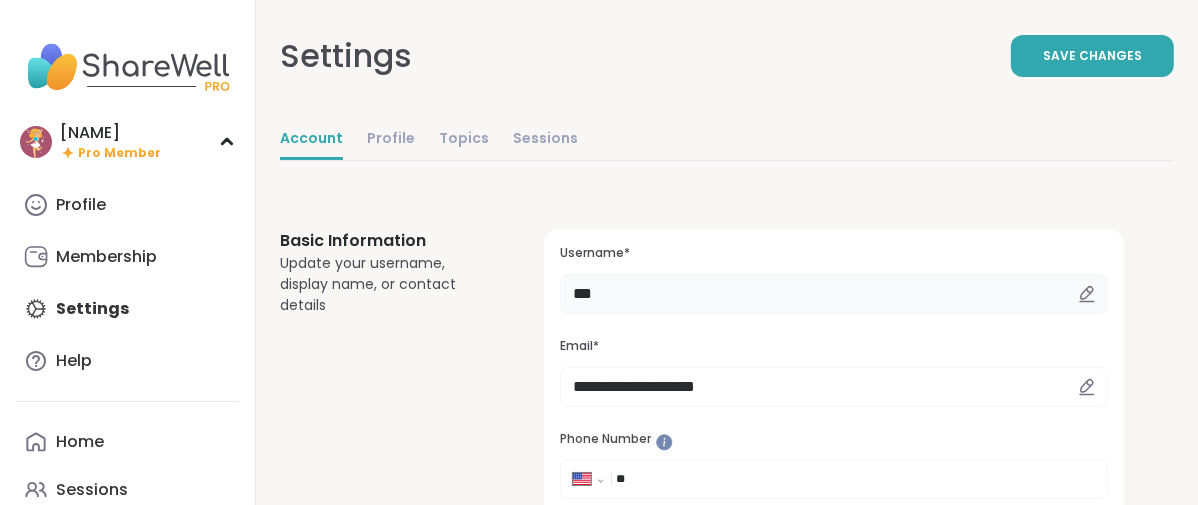 type on "******" 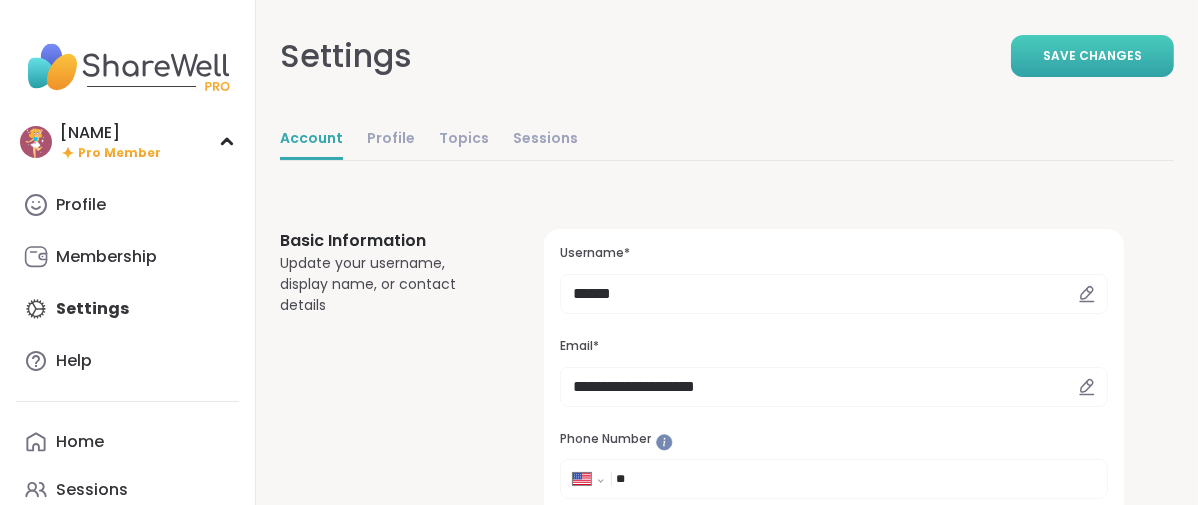 click on "Save Changes" at bounding box center (1092, 56) 